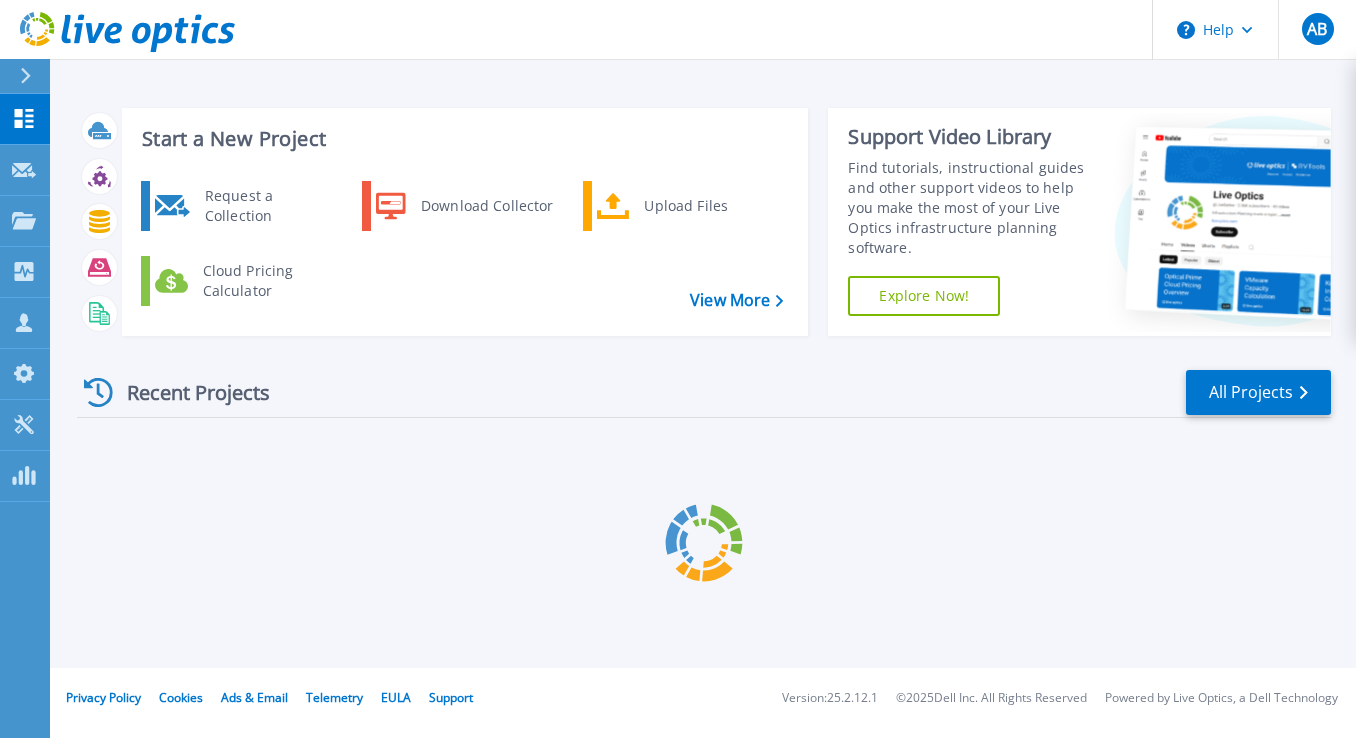 scroll, scrollTop: 0, scrollLeft: 0, axis: both 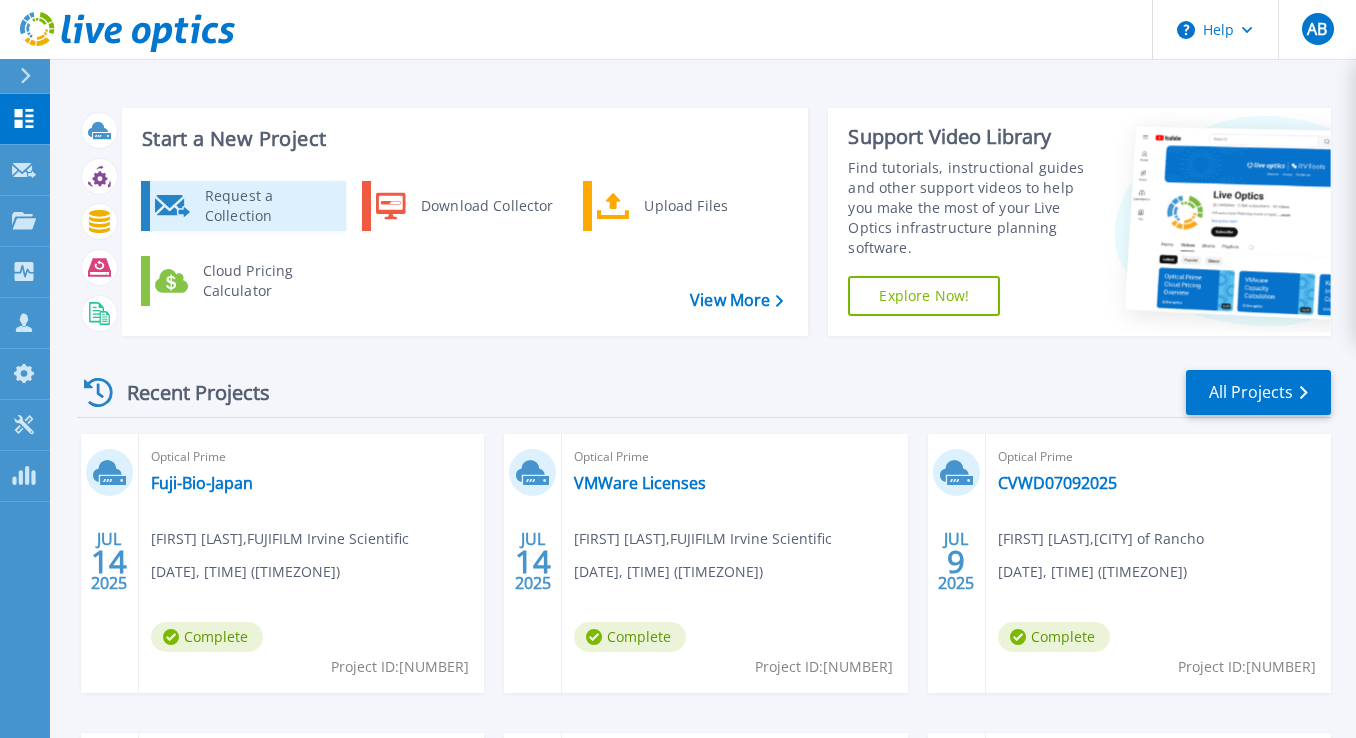 click on "Request a Collection" at bounding box center (268, 206) 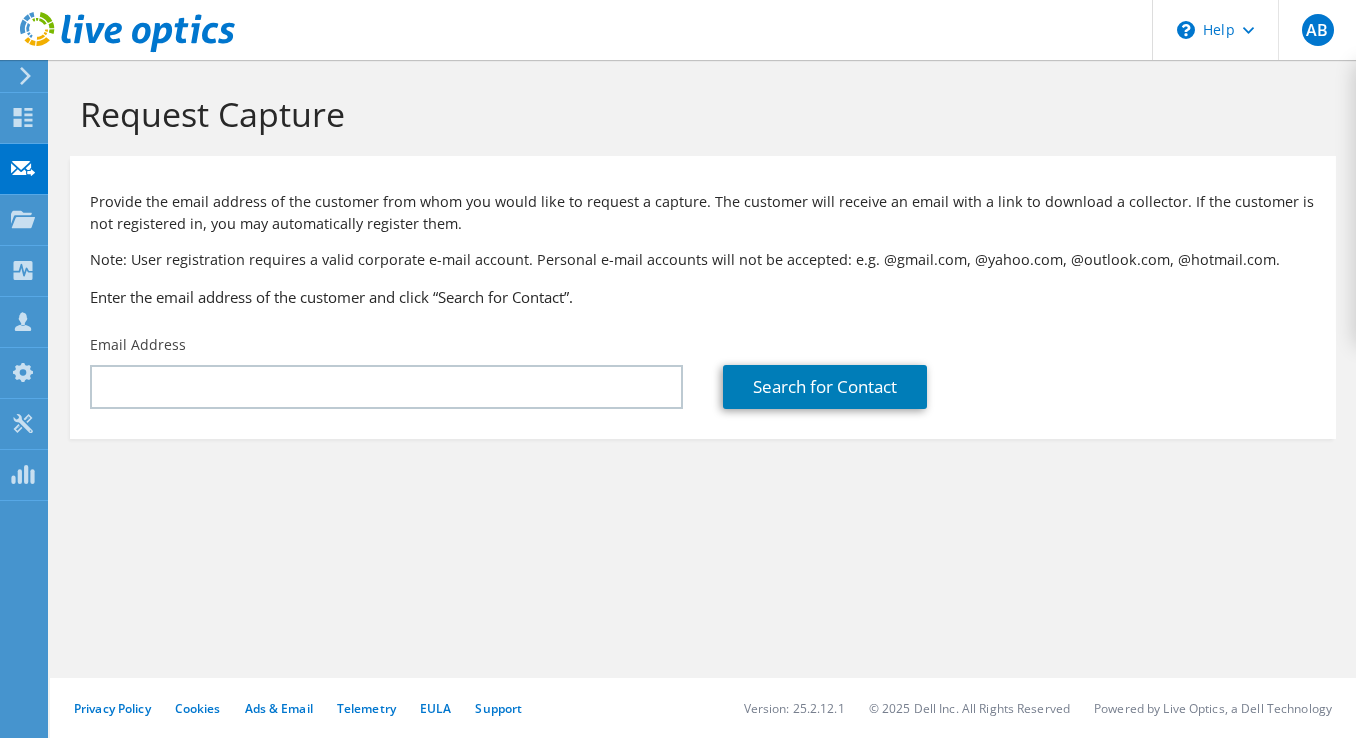 scroll, scrollTop: 0, scrollLeft: 0, axis: both 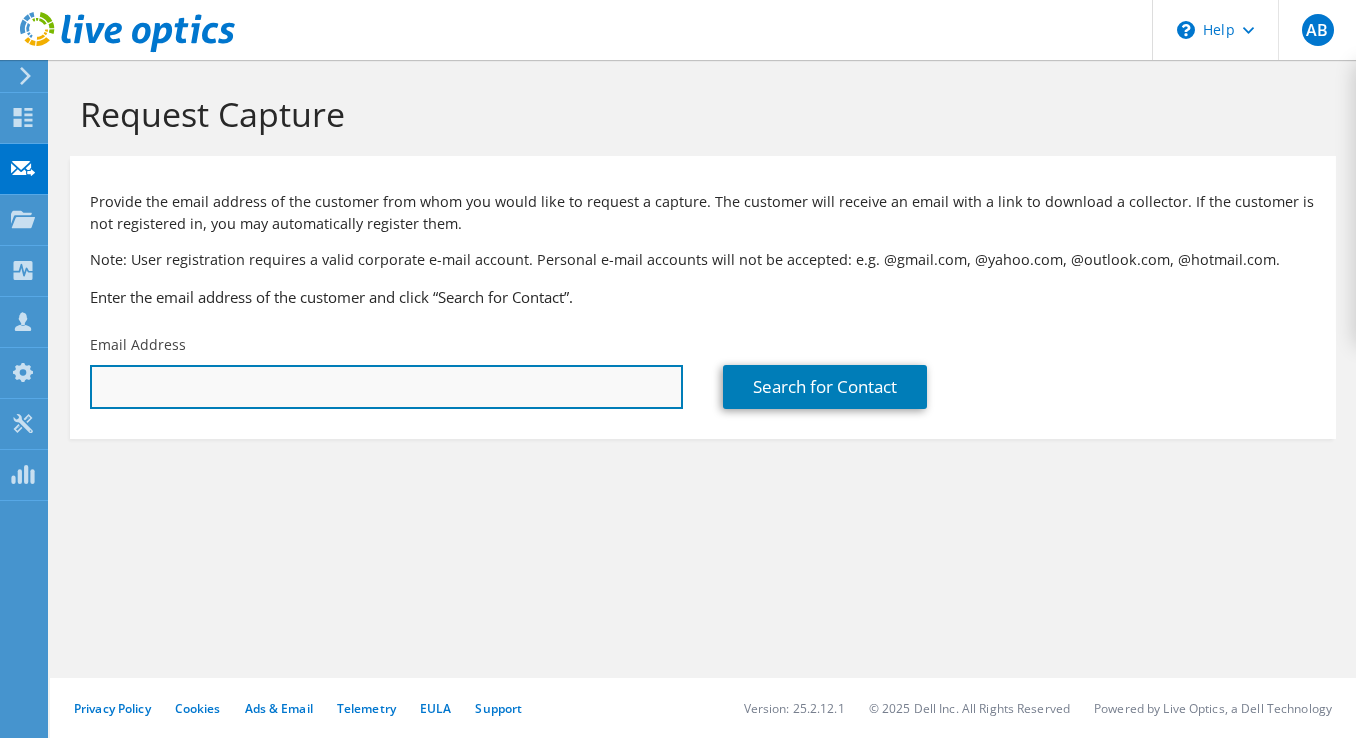 click at bounding box center (386, 387) 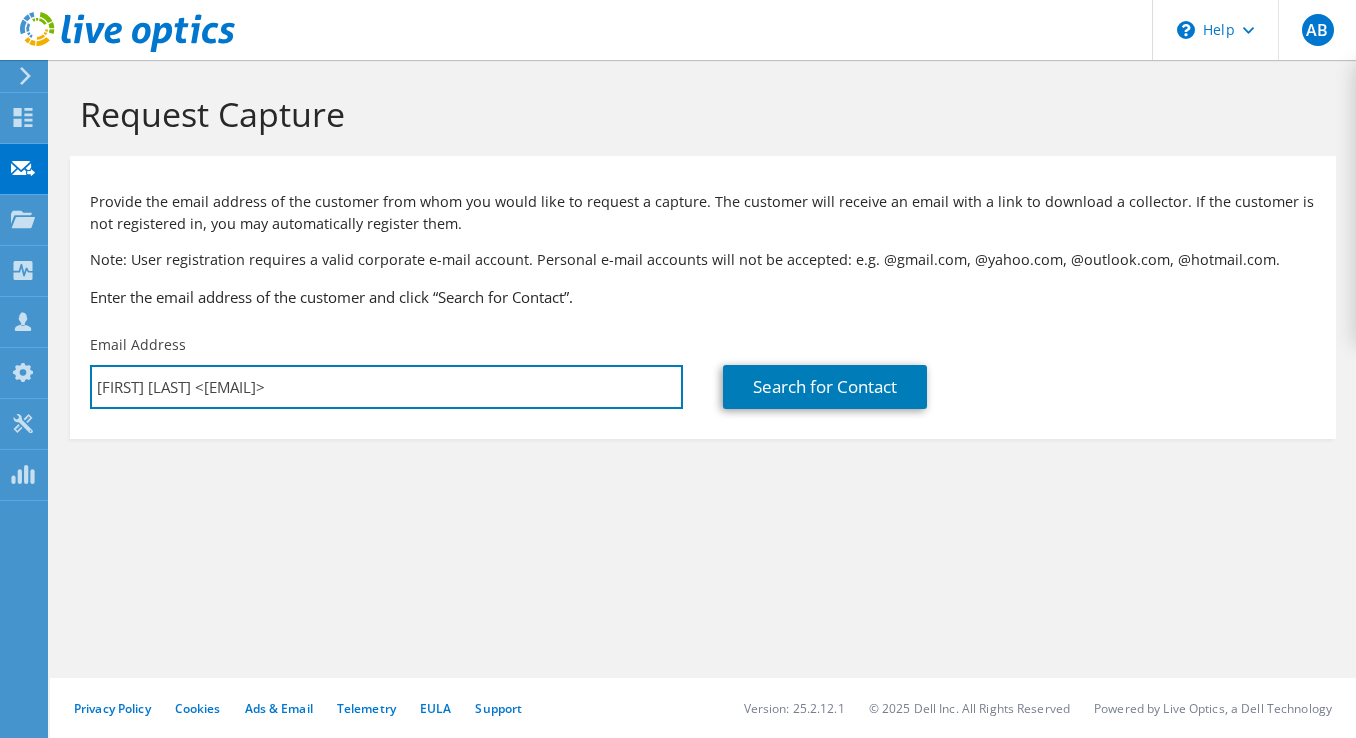 drag, startPoint x: 239, startPoint y: 383, endPoint x: 69, endPoint y: 383, distance: 170 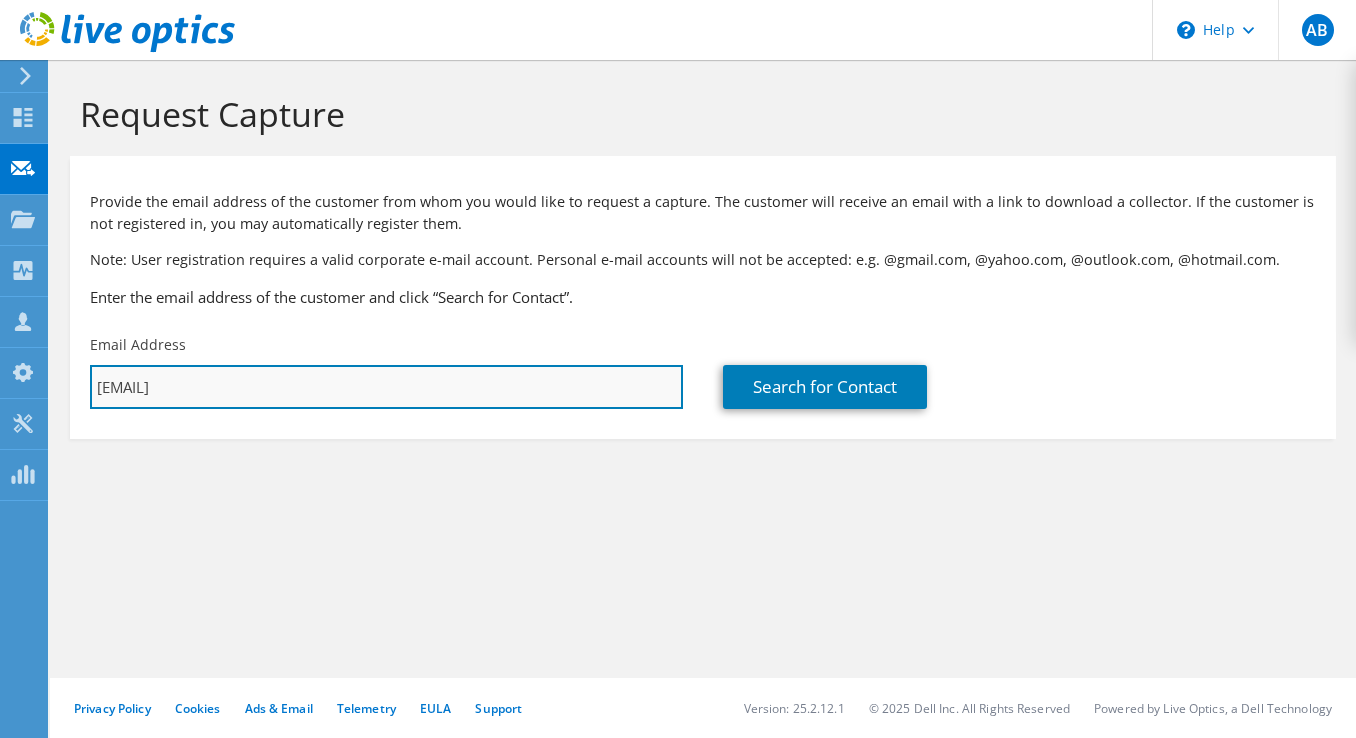 click on "[EMAIL]" at bounding box center (386, 387) 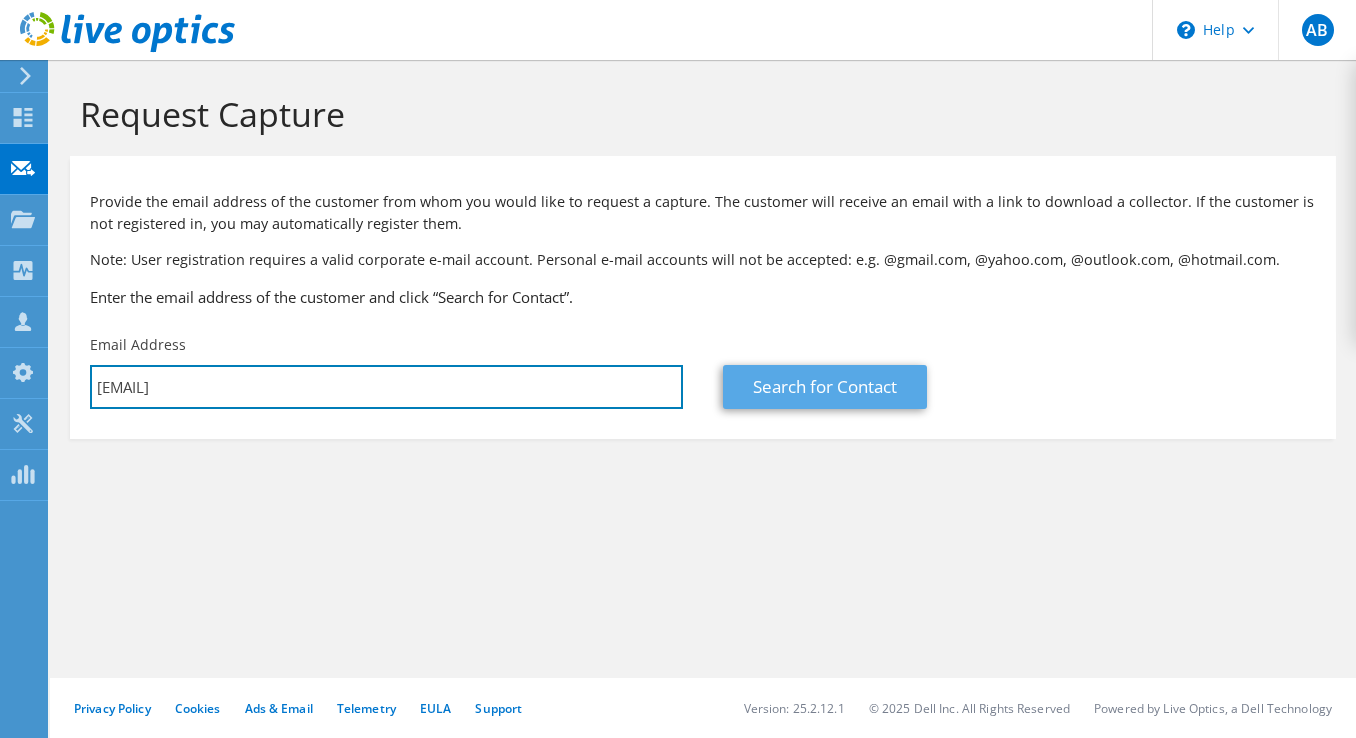 type on "[EMAIL]" 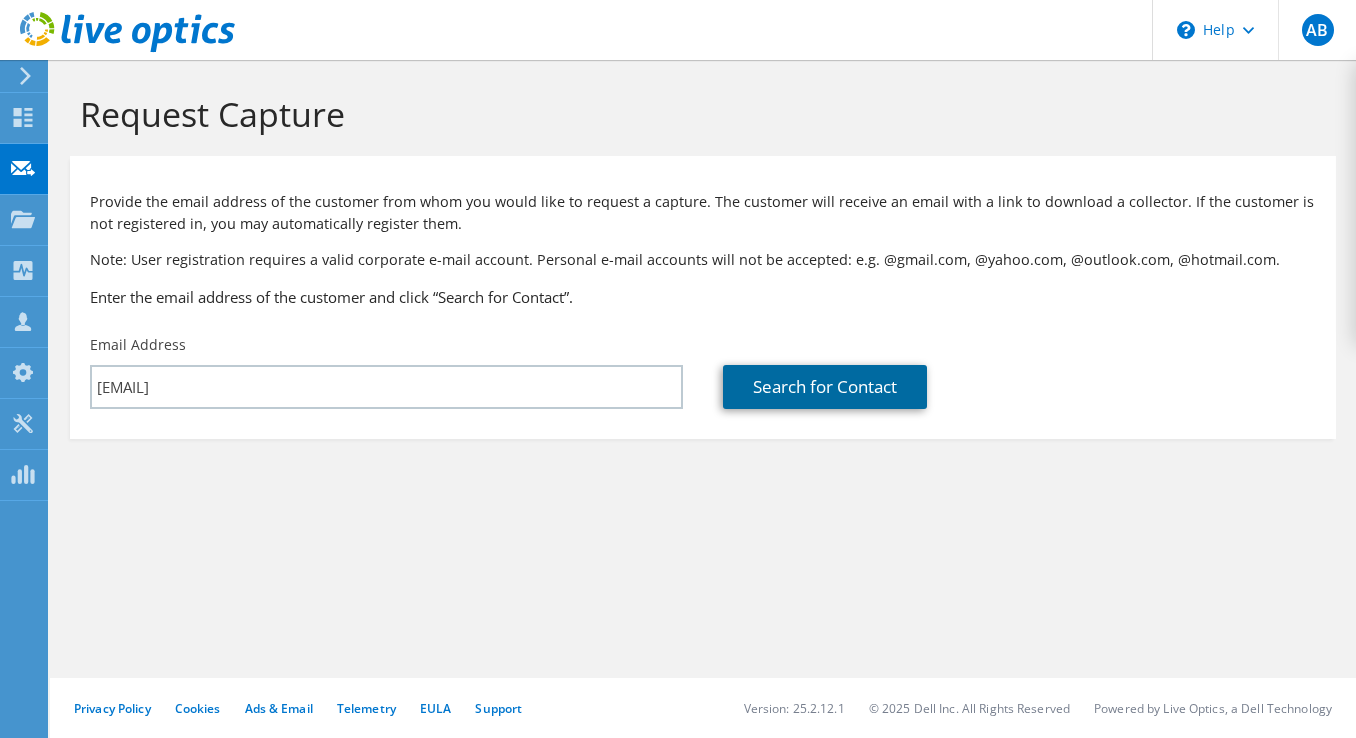 click on "Search for Contact" at bounding box center (825, 387) 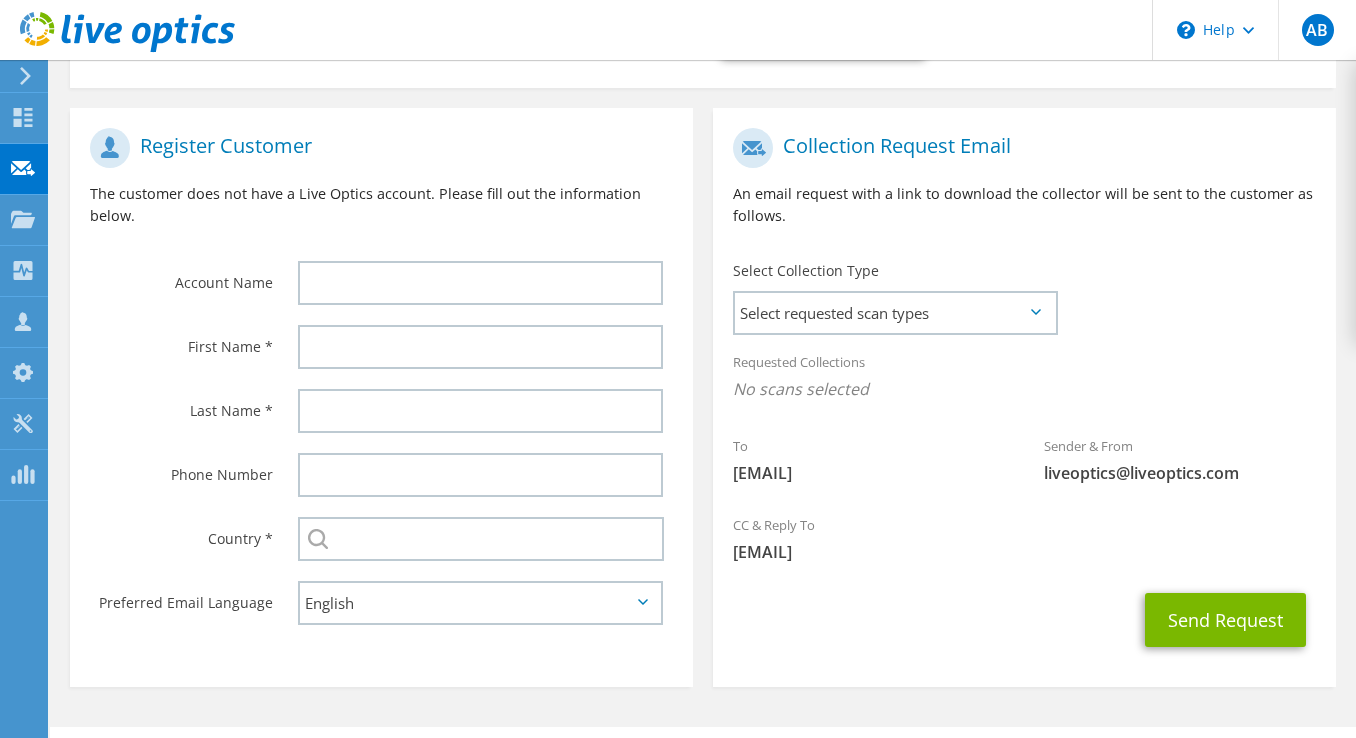 scroll, scrollTop: 401, scrollLeft: 0, axis: vertical 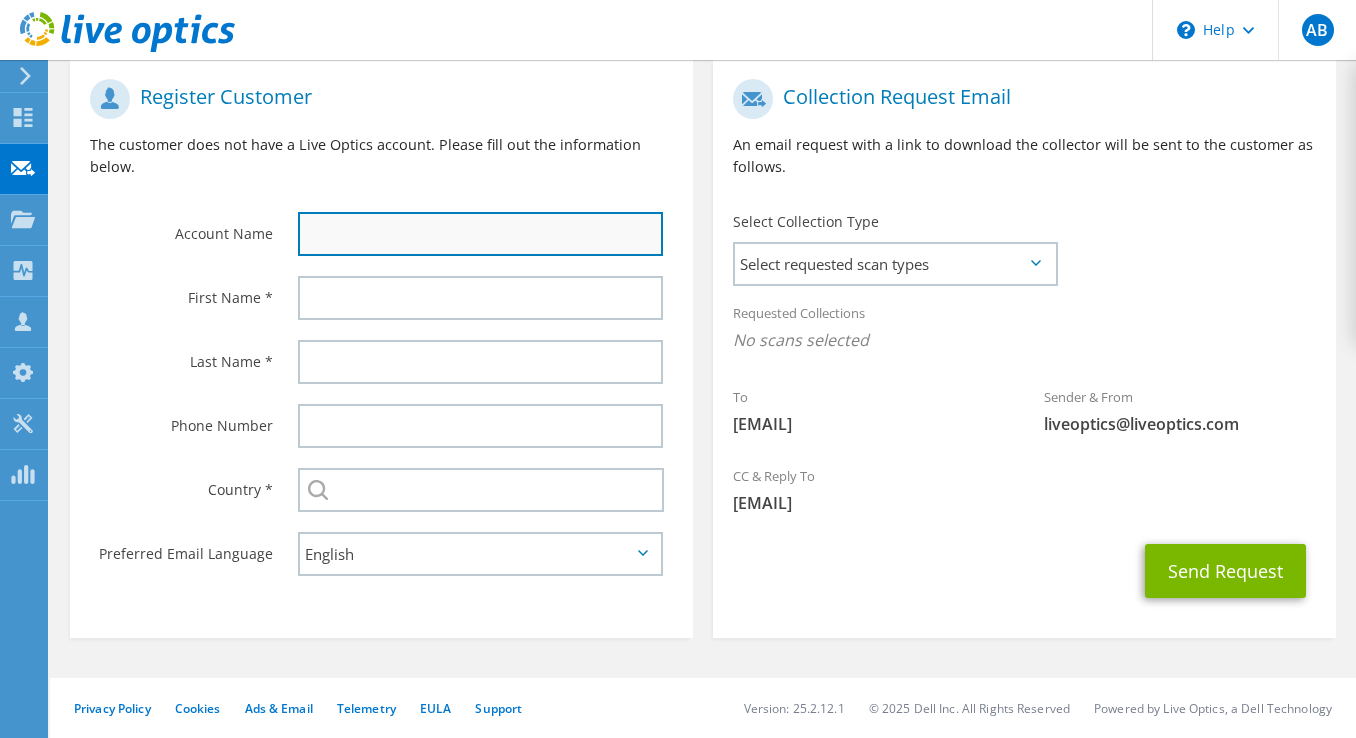 click at bounding box center [480, 234] 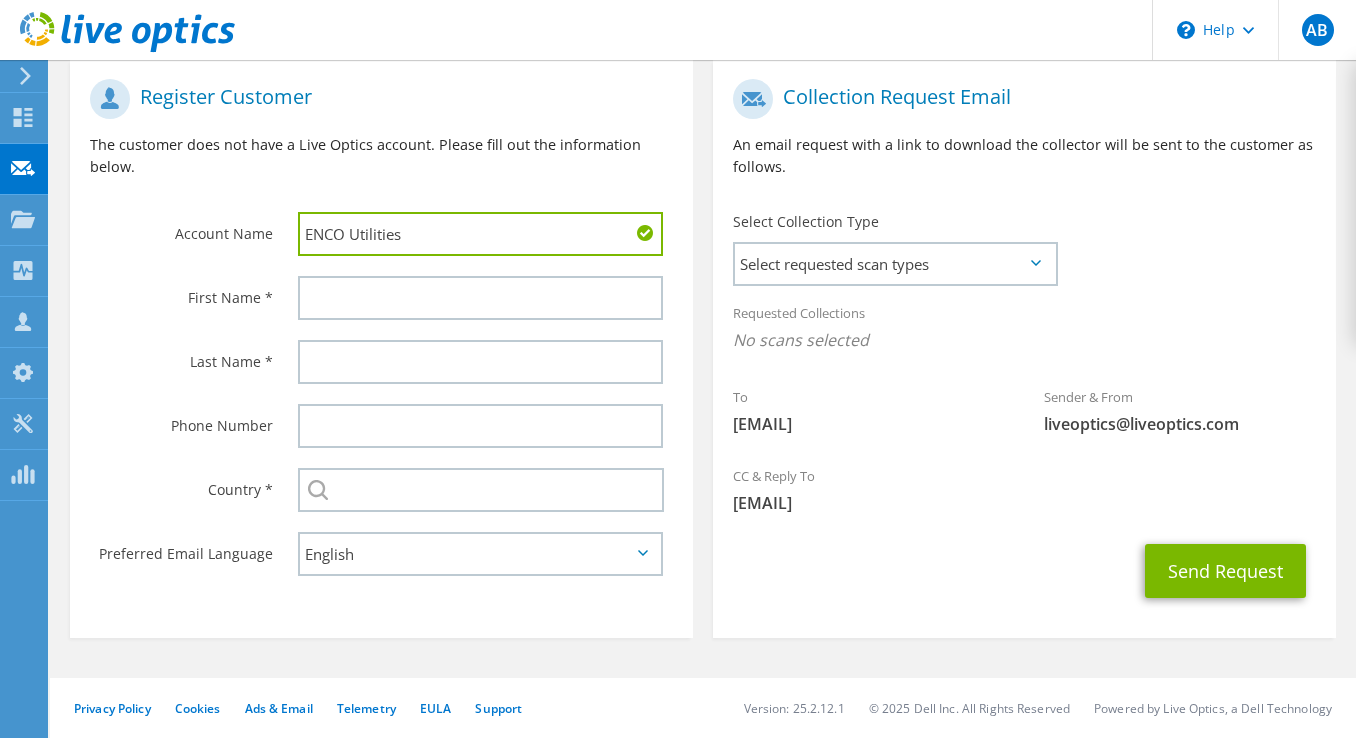 click on "ENCO Utilities" at bounding box center (480, 234) 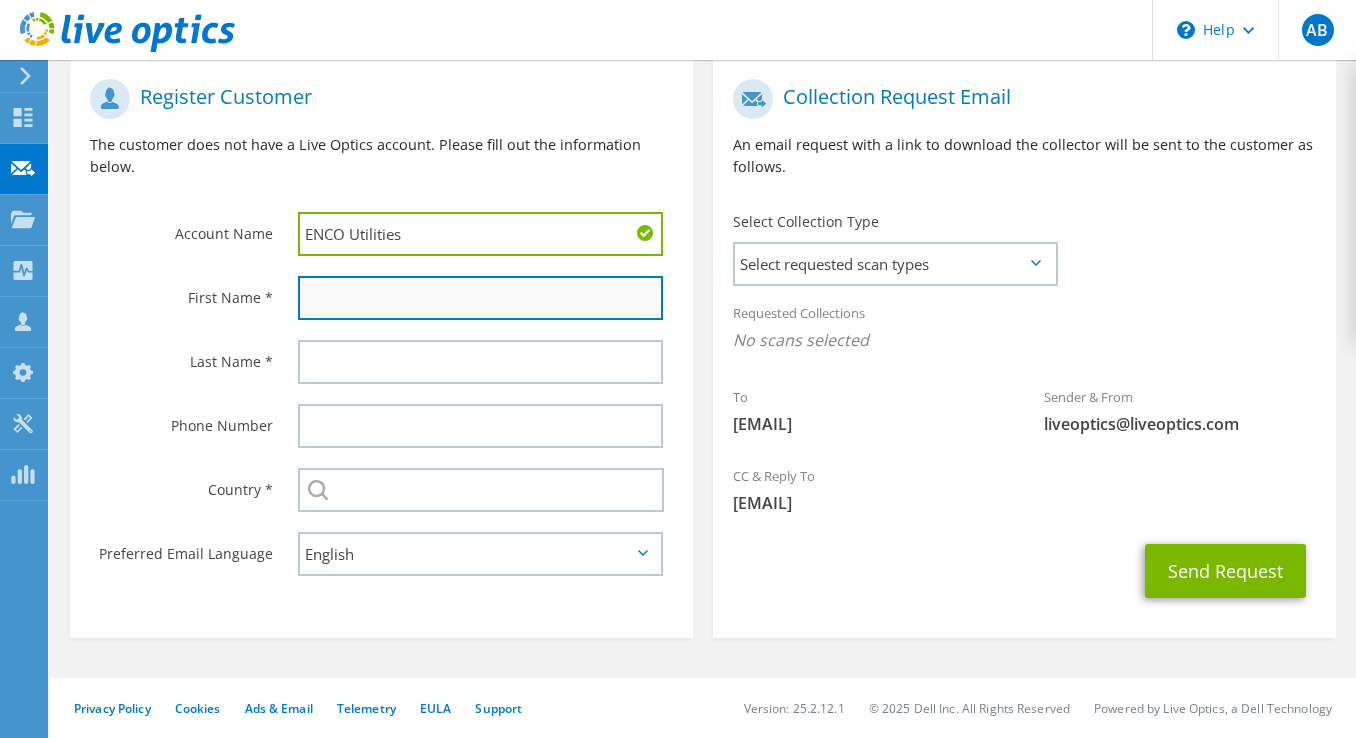 click at bounding box center (480, 298) 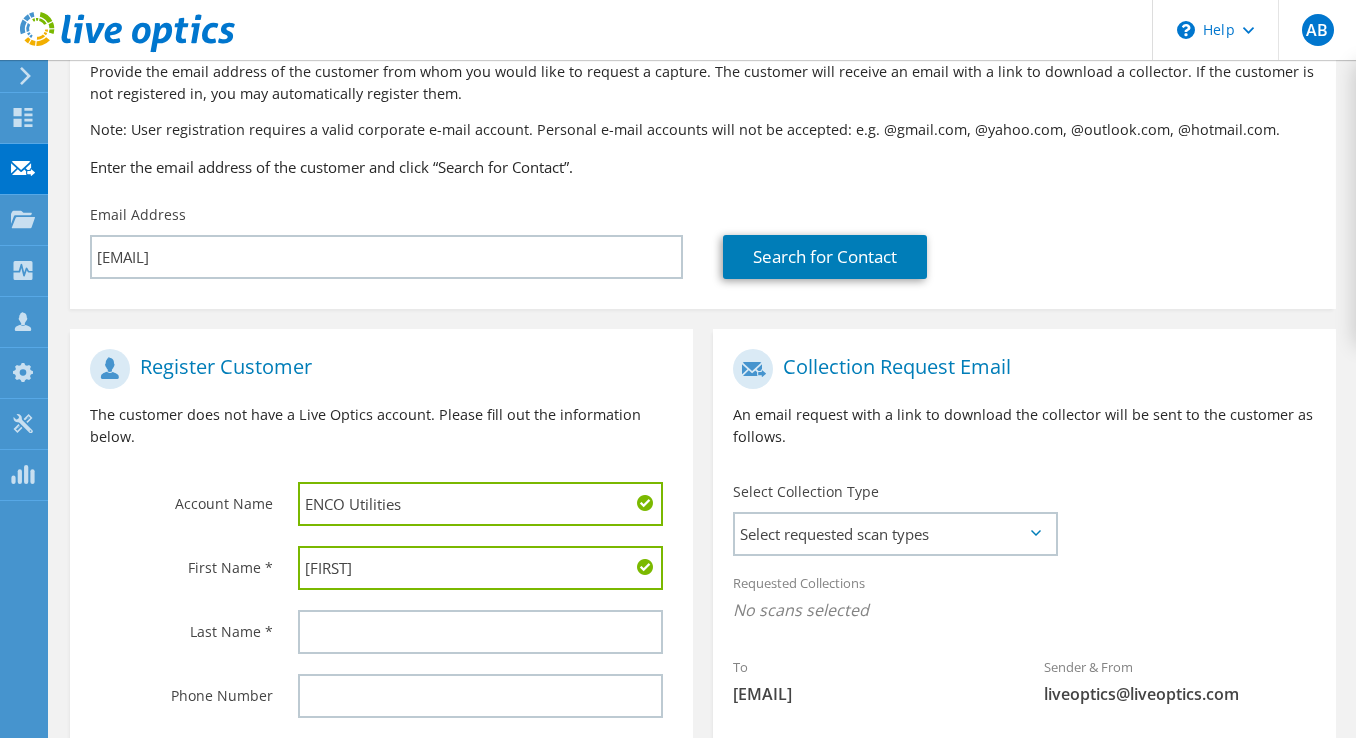 scroll, scrollTop: 108, scrollLeft: 0, axis: vertical 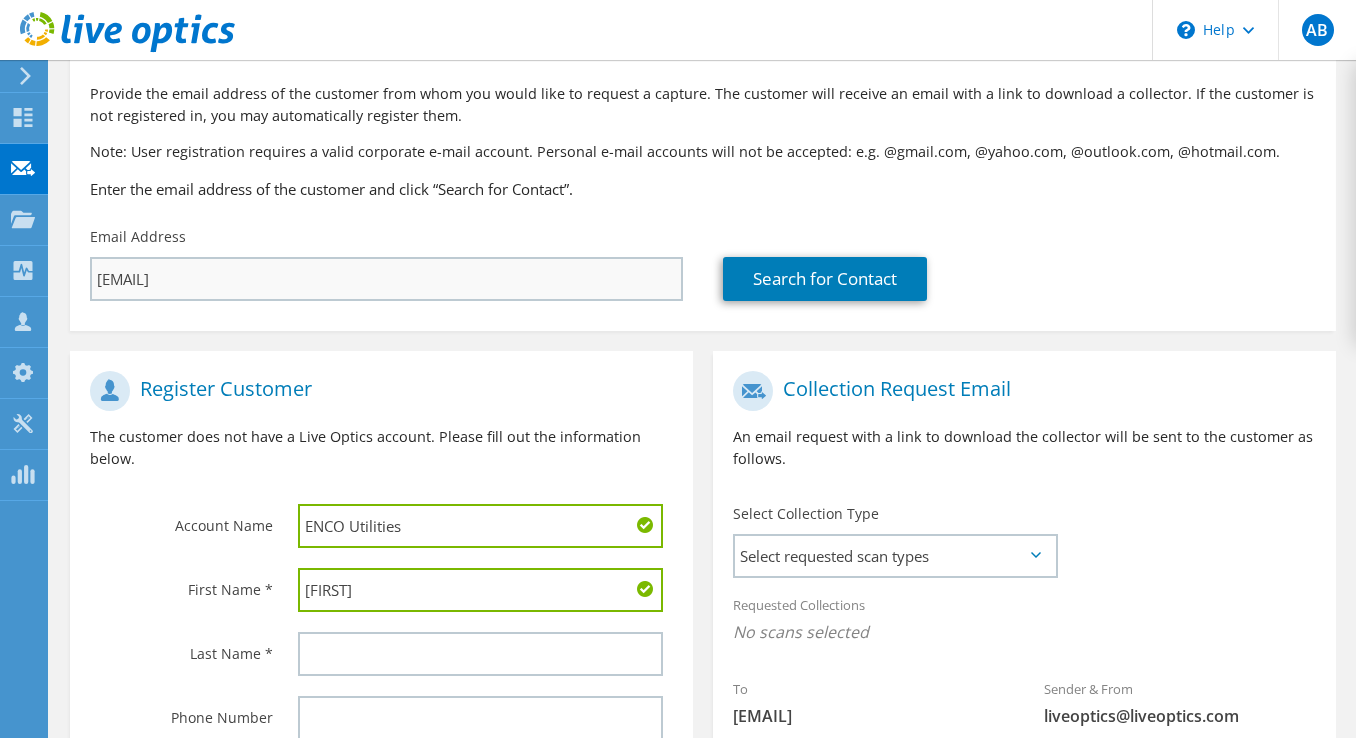 type on "[FIRST]" 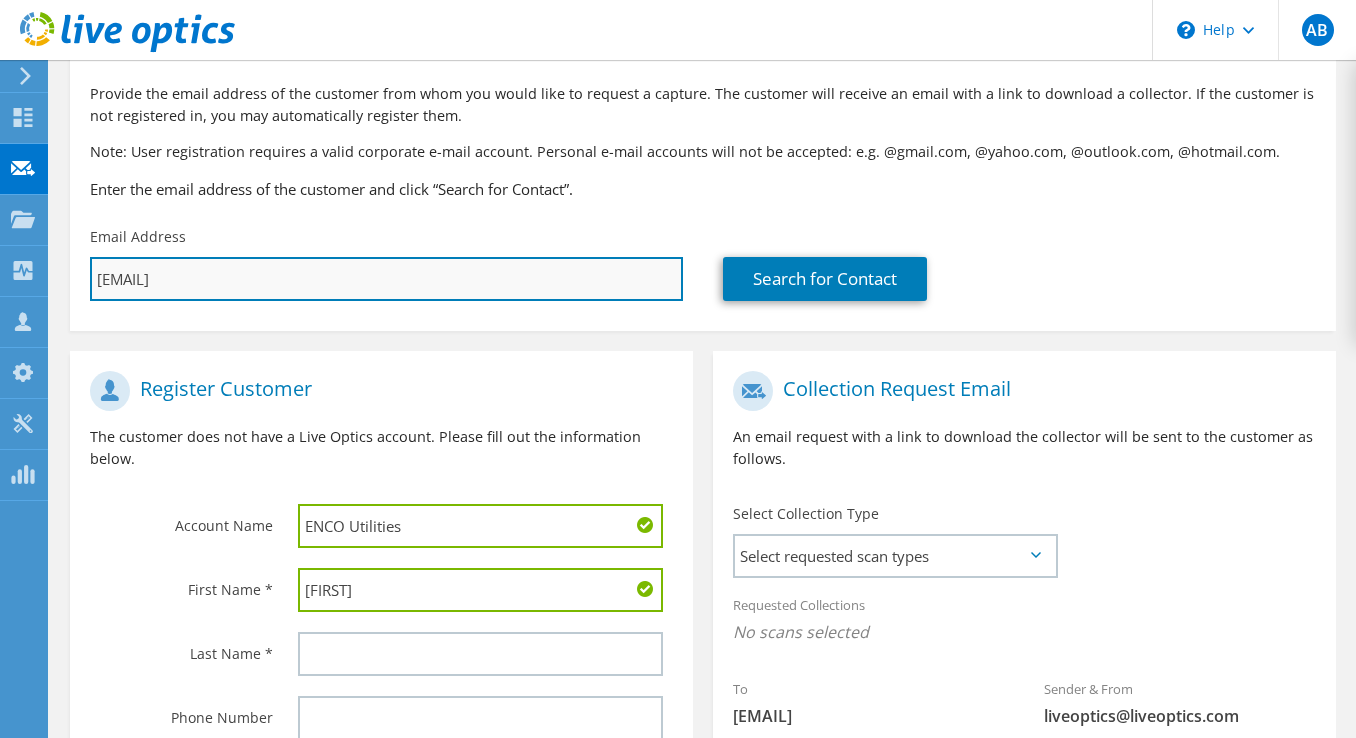 drag, startPoint x: 155, startPoint y: 282, endPoint x: 96, endPoint y: 286, distance: 59.135437 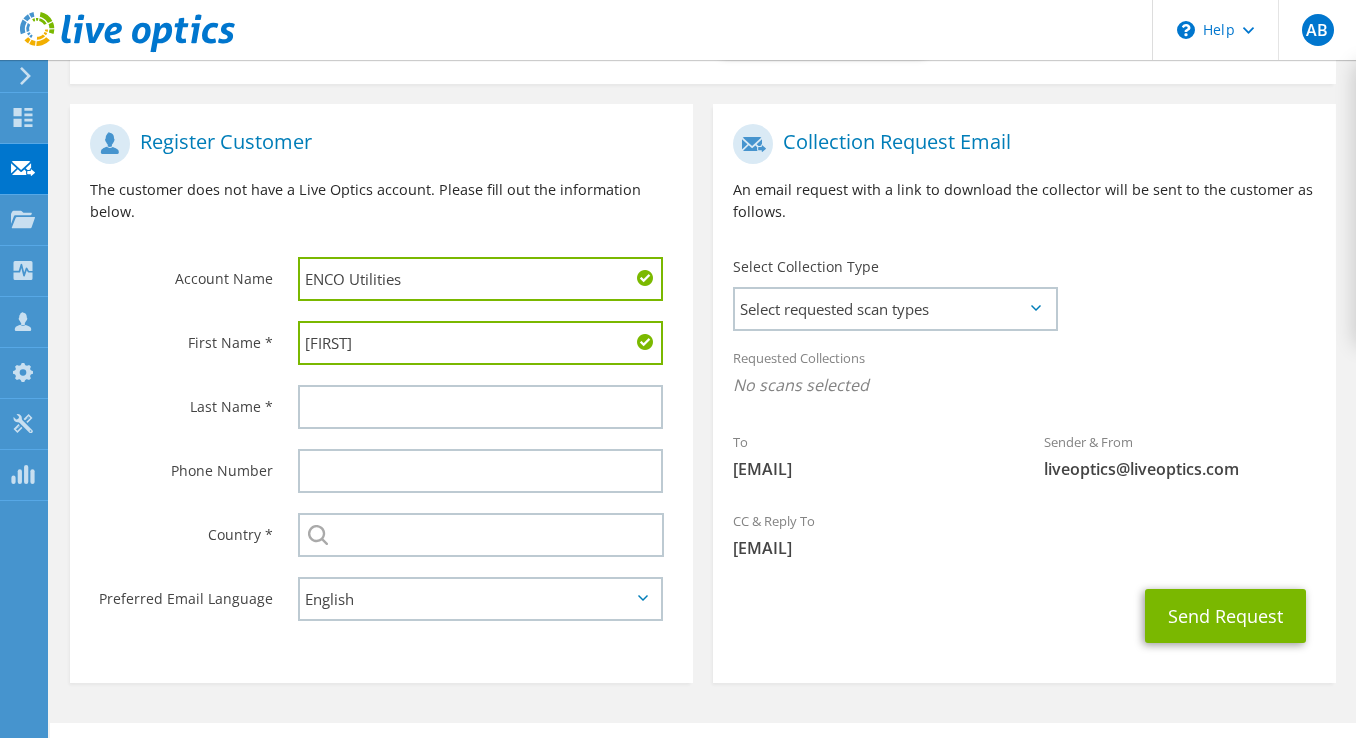 scroll, scrollTop: 401, scrollLeft: 0, axis: vertical 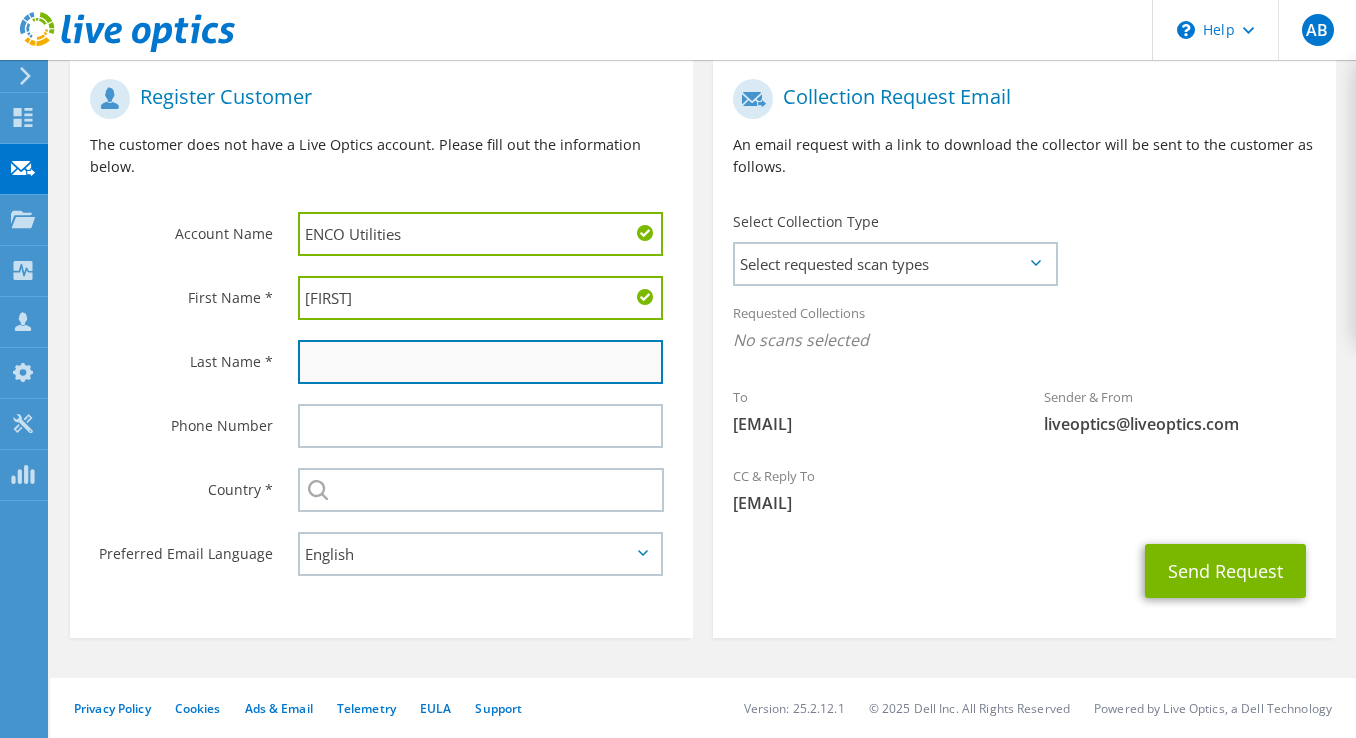 click at bounding box center [480, 362] 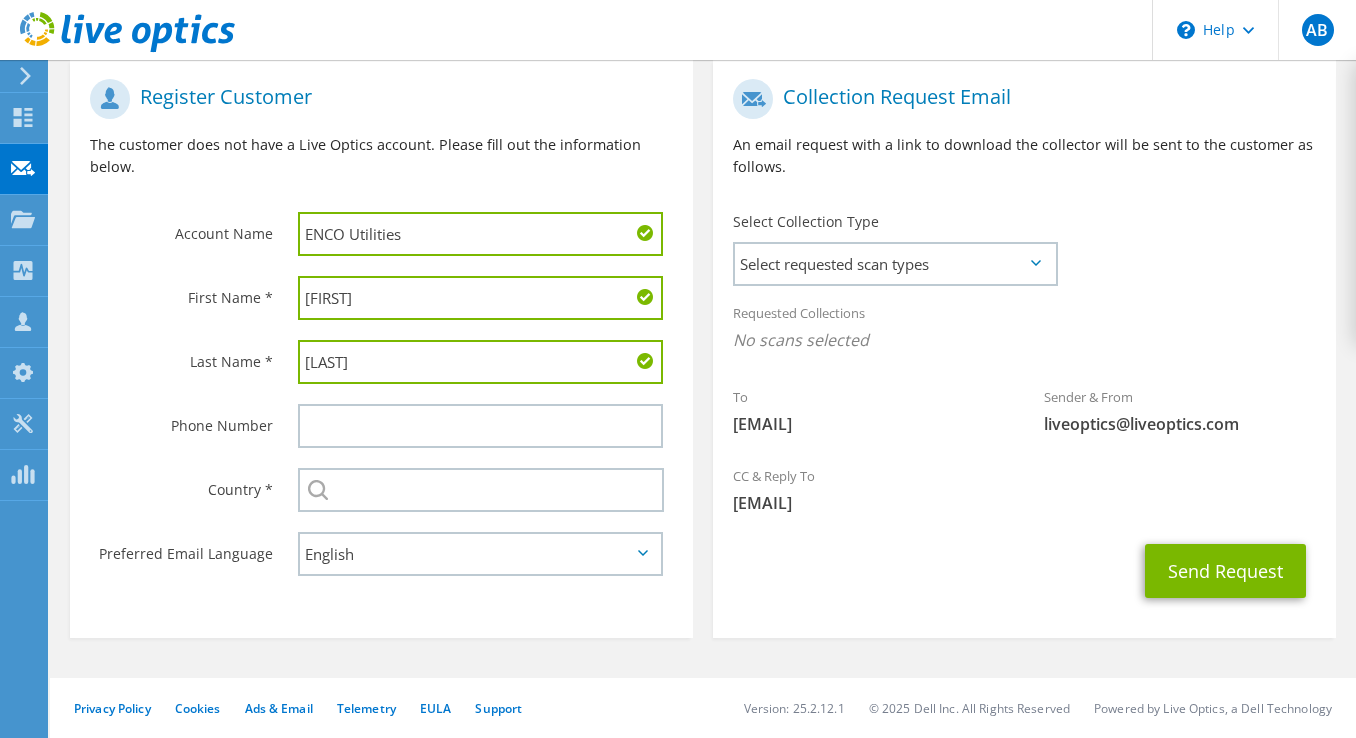 type on "[LAST]" 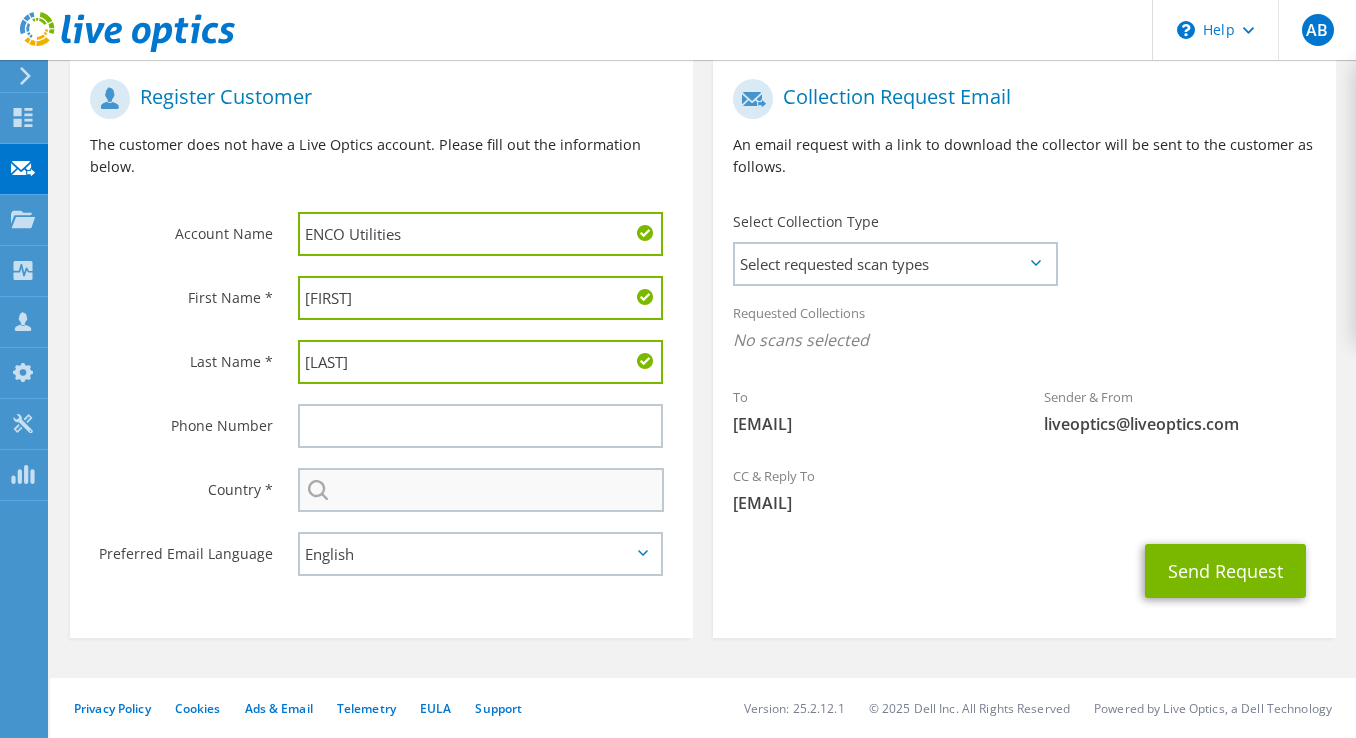 drag, startPoint x: 200, startPoint y: 412, endPoint x: 334, endPoint y: 498, distance: 159.22311 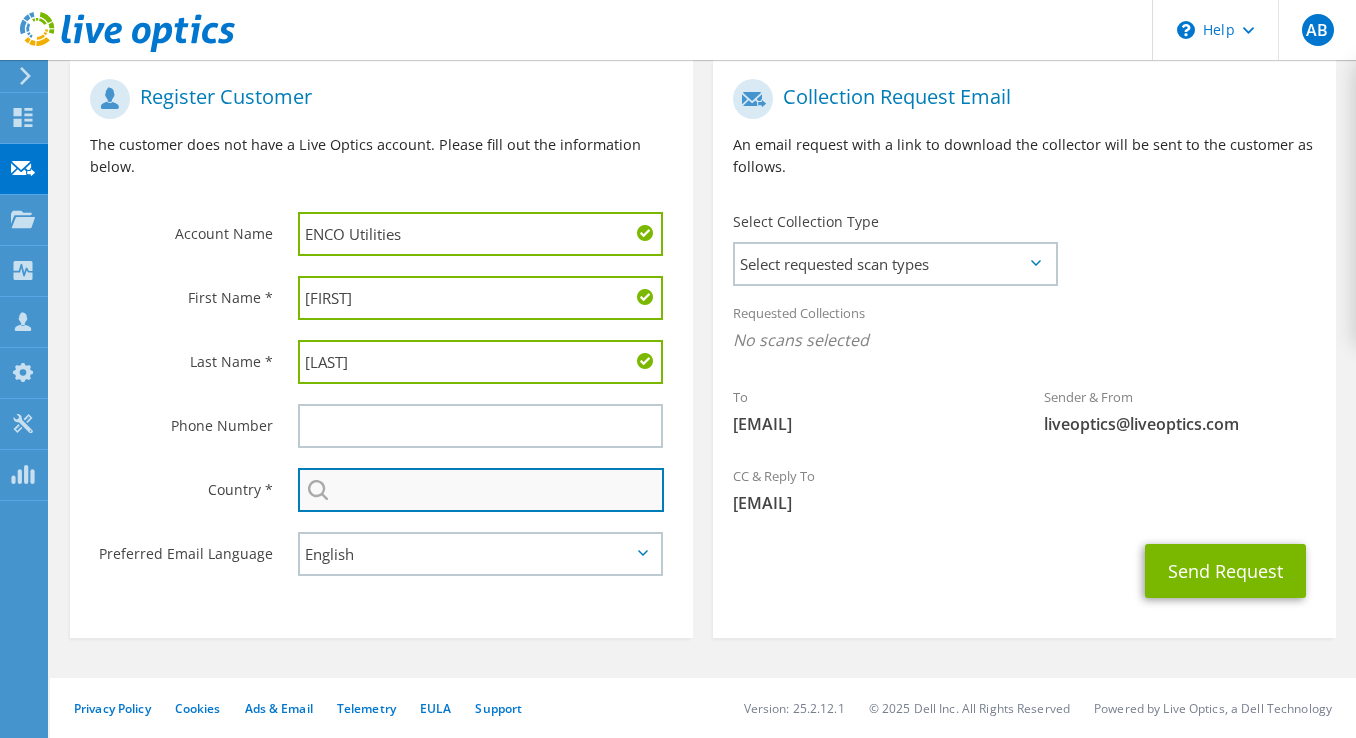 click at bounding box center [481, 490] 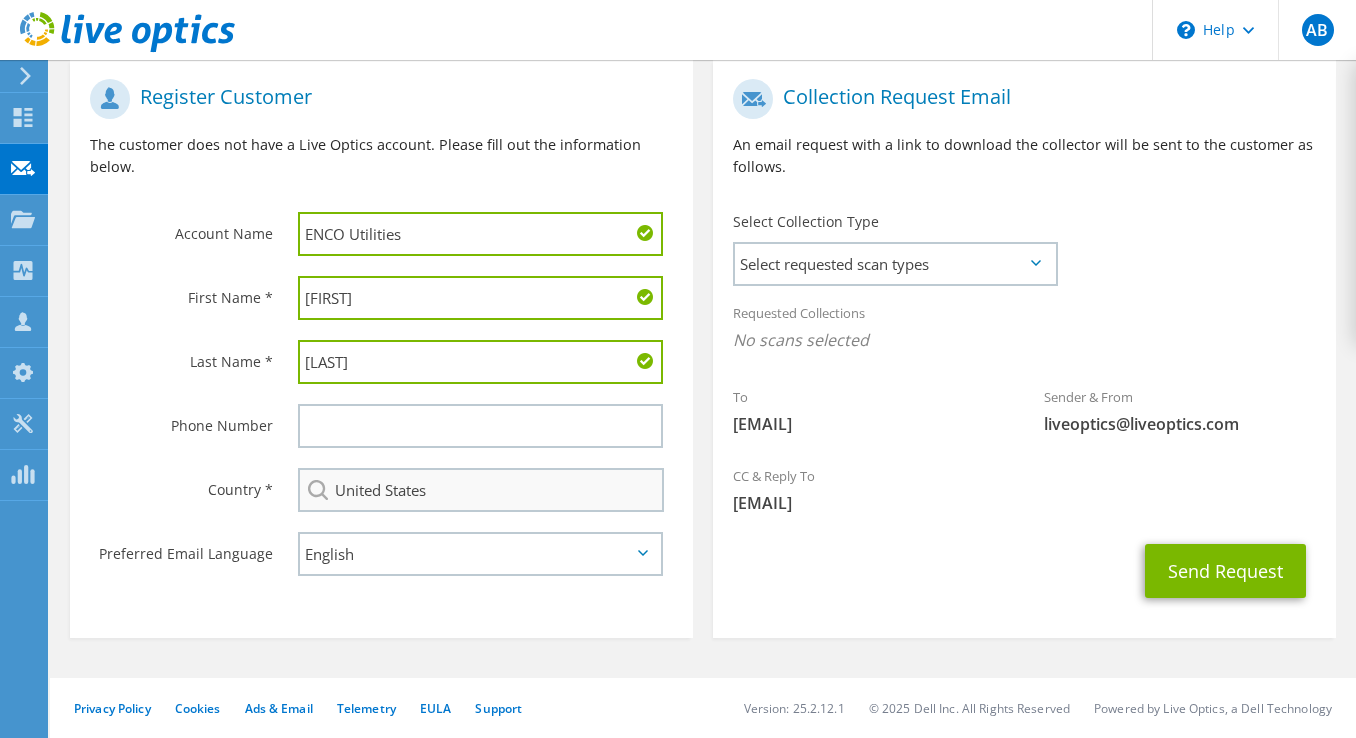 type on "[PHONE]" 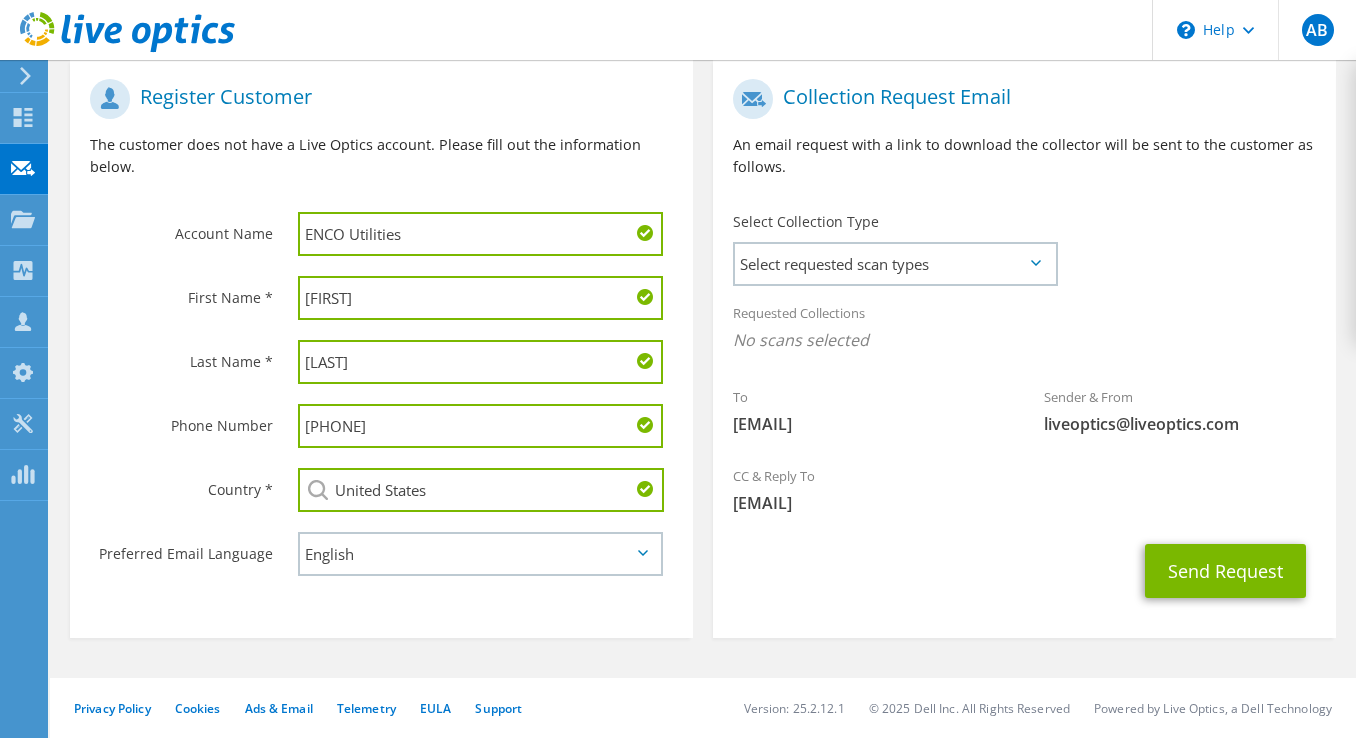 drag, startPoint x: 175, startPoint y: 429, endPoint x: 159, endPoint y: 428, distance: 16.03122 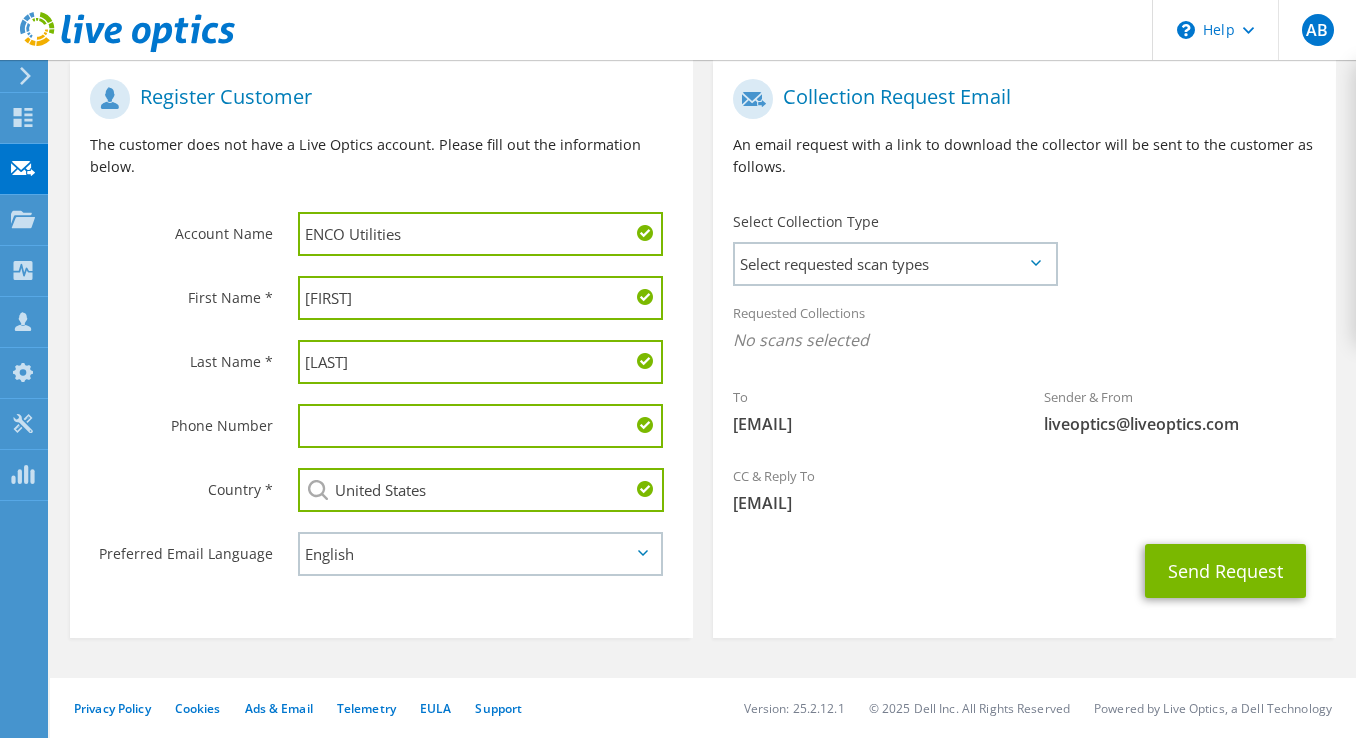 type 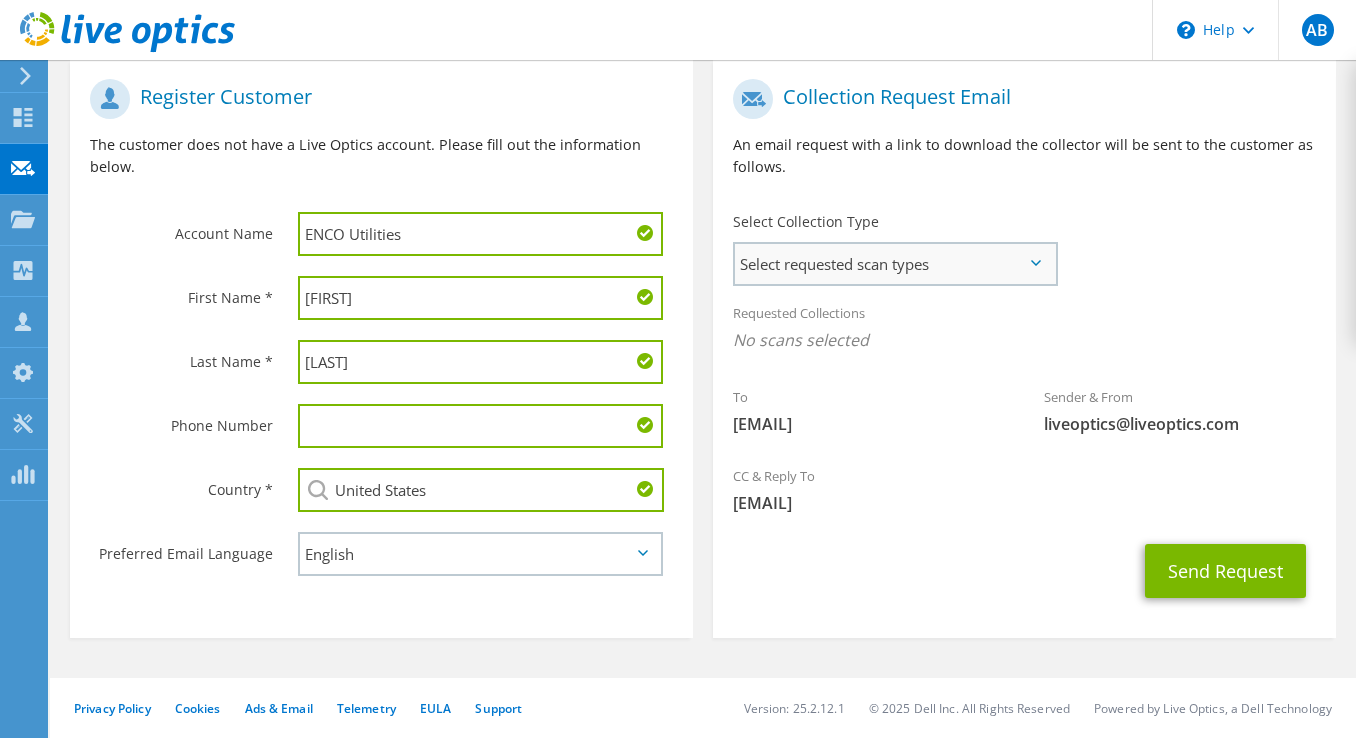 click on "Select requested scan types" at bounding box center [895, 264] 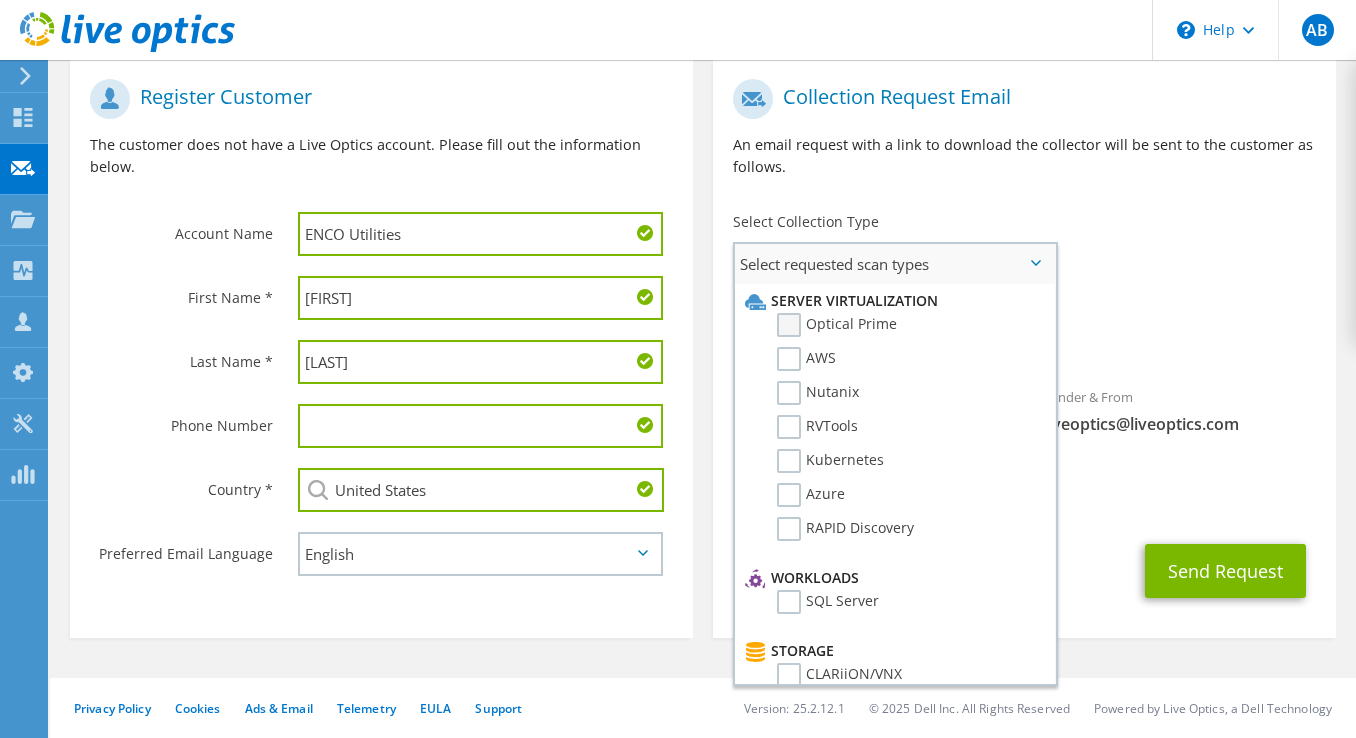 click on "Optical Prime" at bounding box center [837, 325] 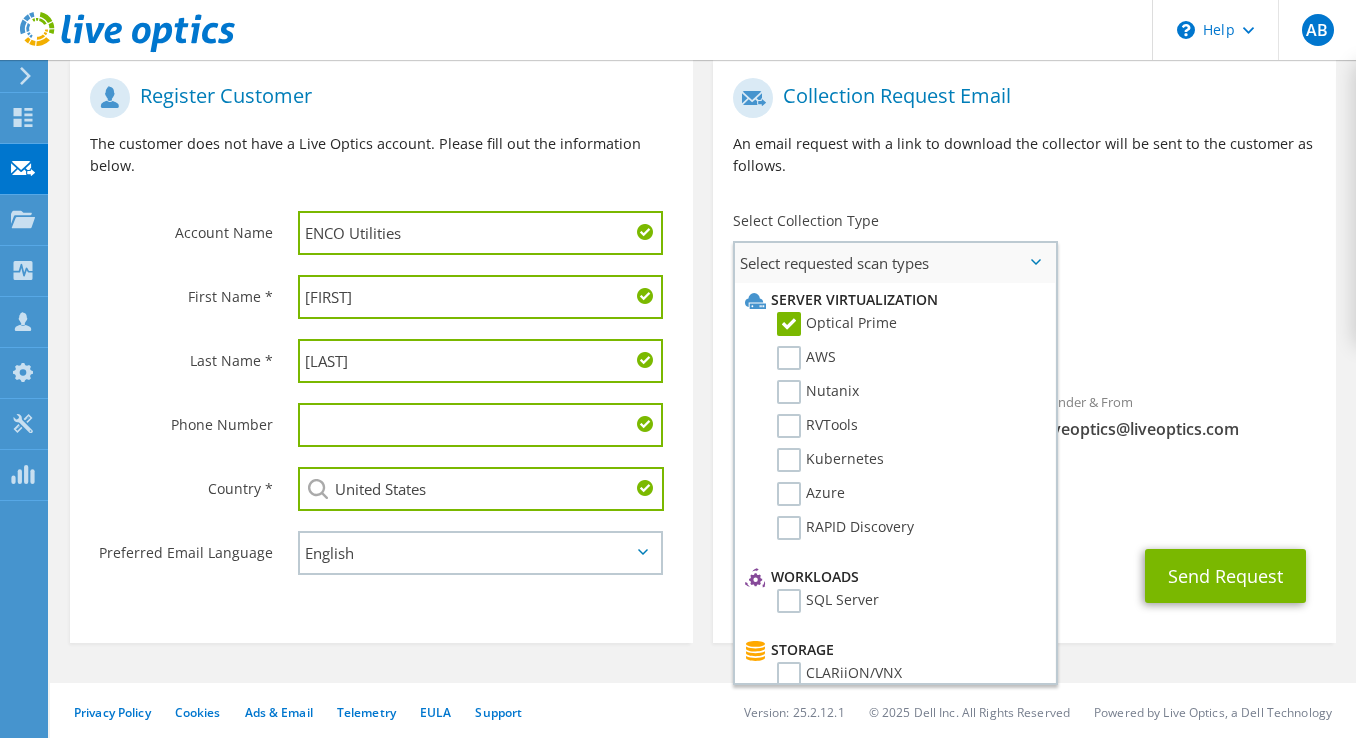scroll, scrollTop: 400, scrollLeft: 0, axis: vertical 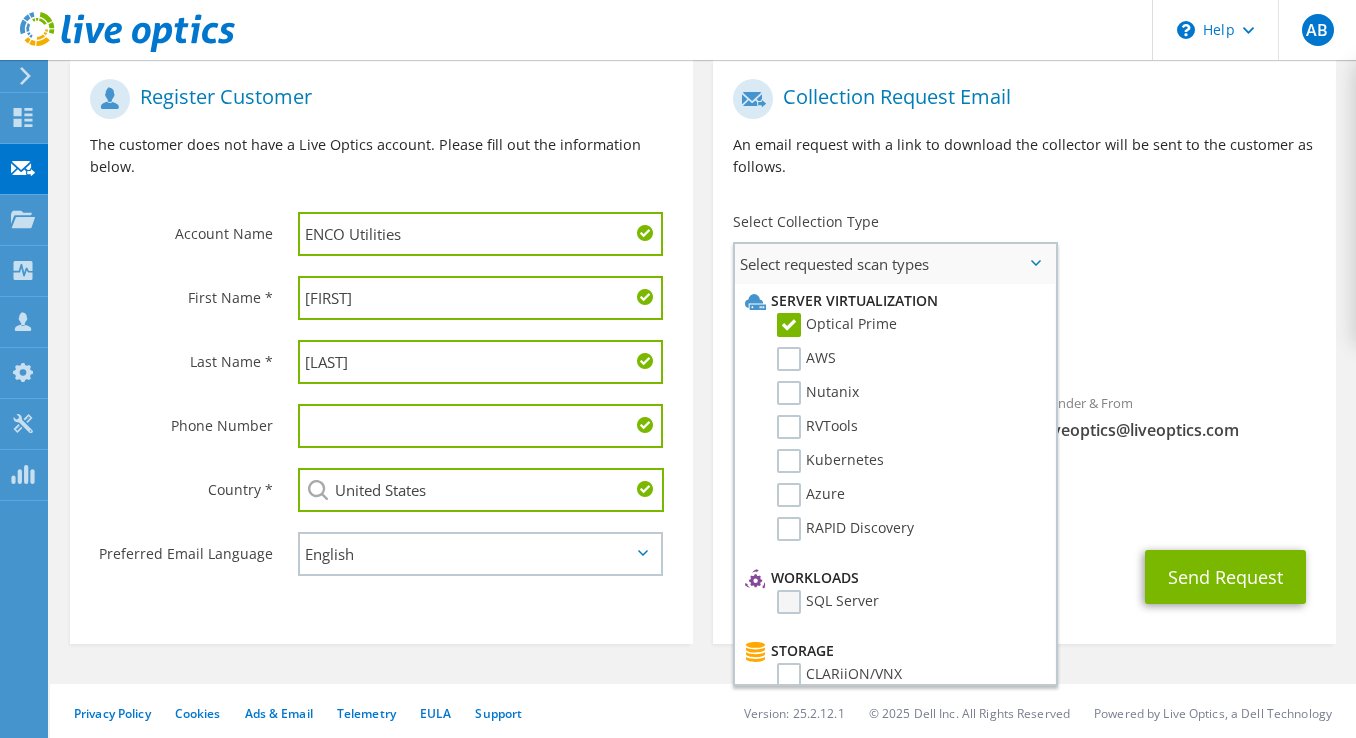 click on "SQL Server" at bounding box center (828, 602) 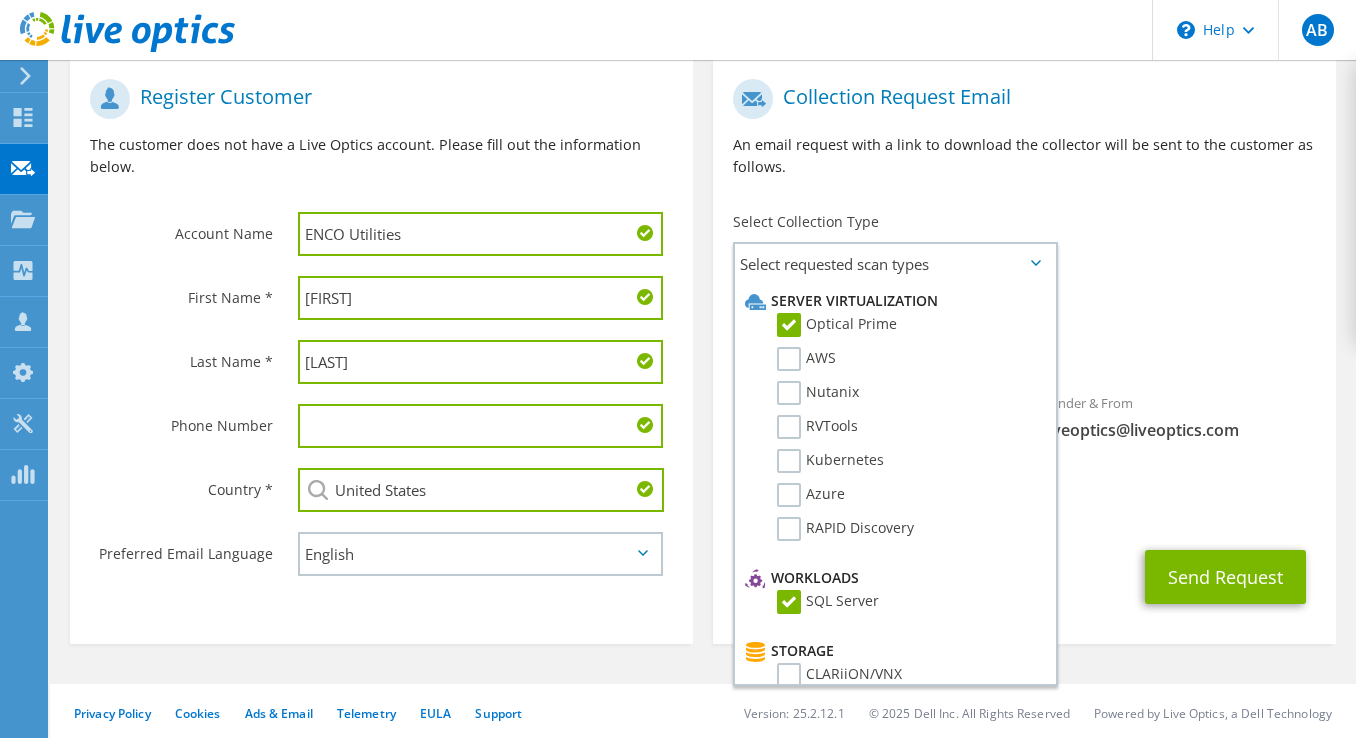 click on "Requested Collections
No scans selected
Optical Prime
SQL Server" at bounding box center (1024, 332) 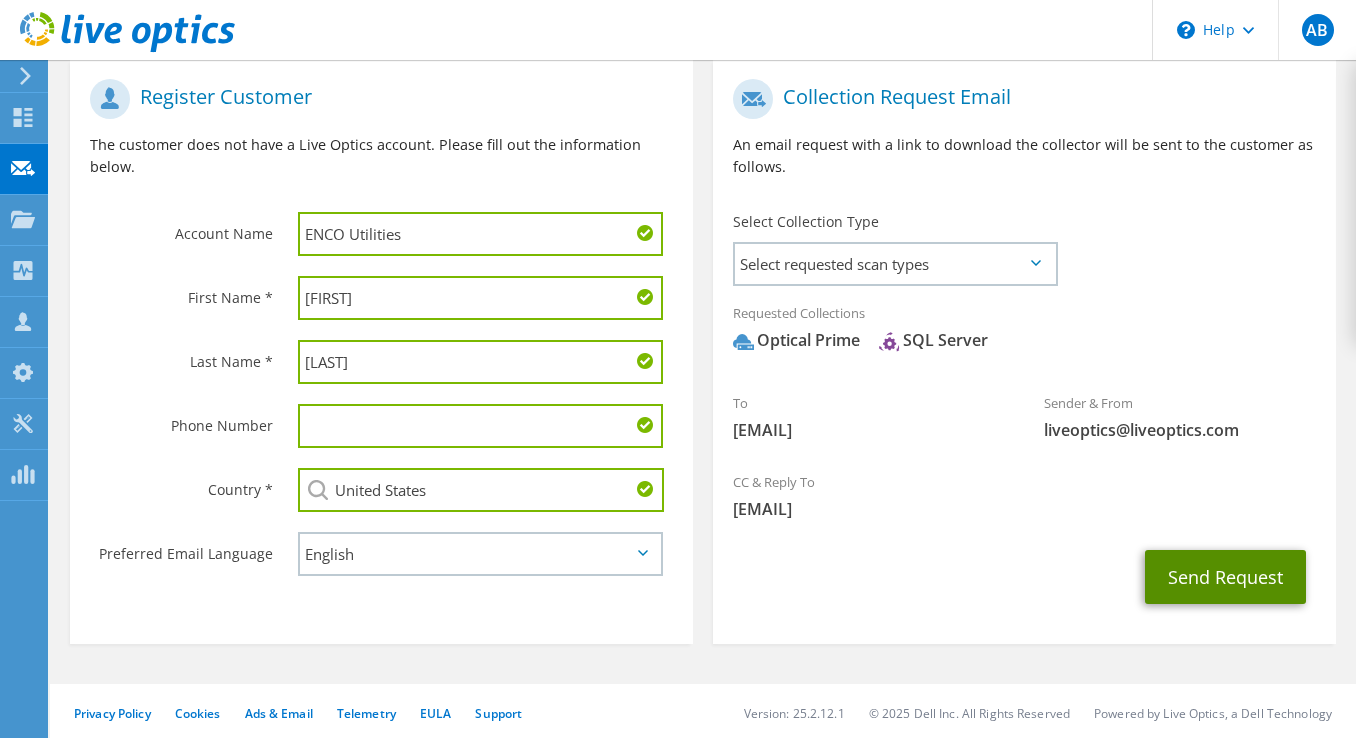 click on "Send Request" at bounding box center (1225, 577) 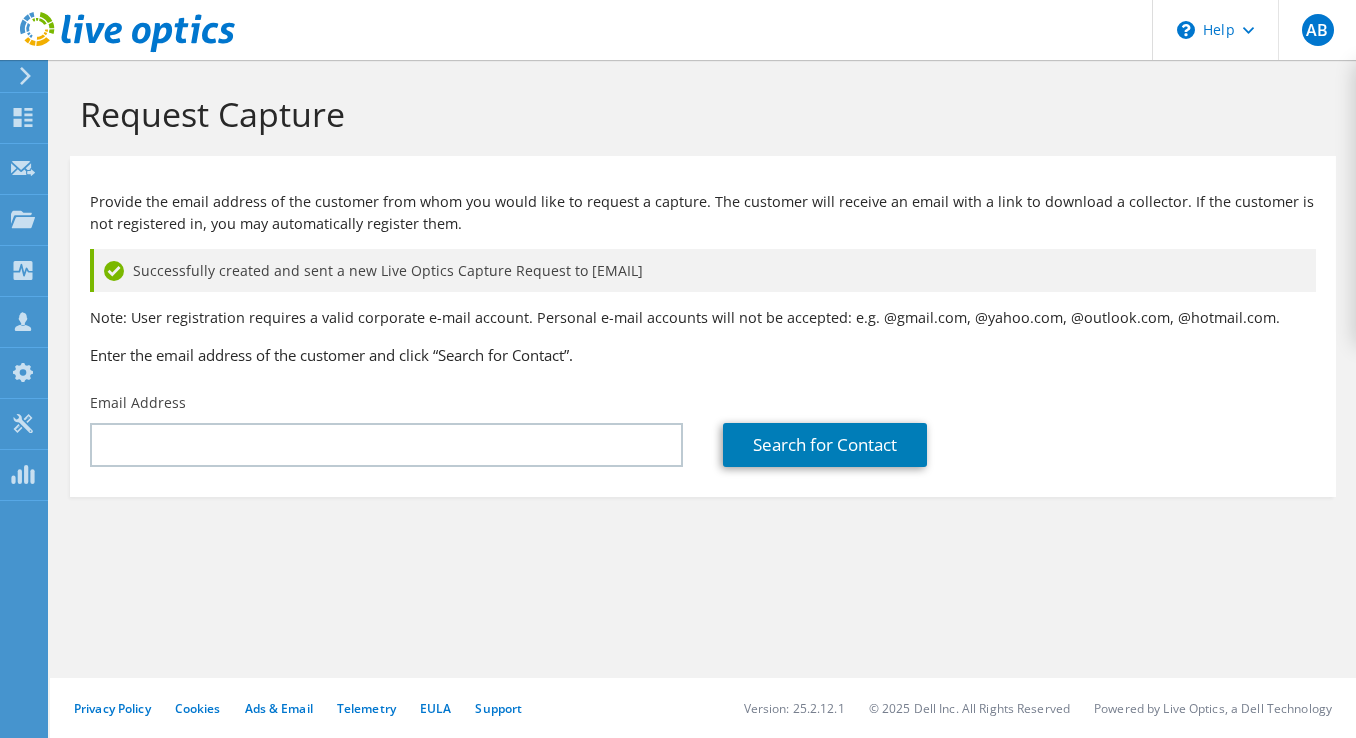 scroll, scrollTop: 0, scrollLeft: 0, axis: both 